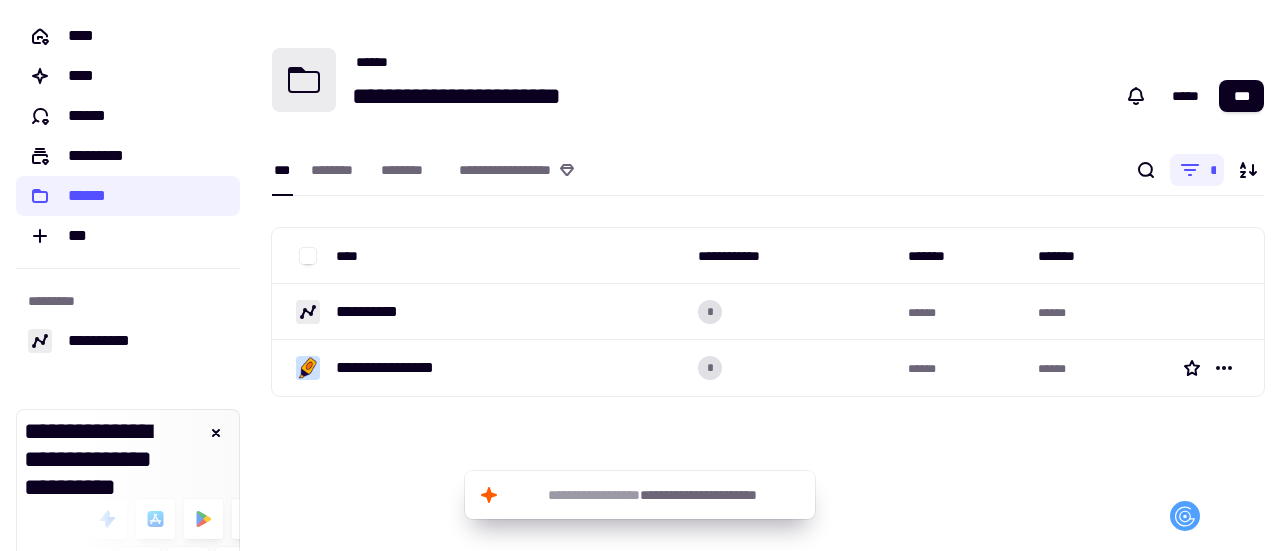 scroll, scrollTop: 0, scrollLeft: 0, axis: both 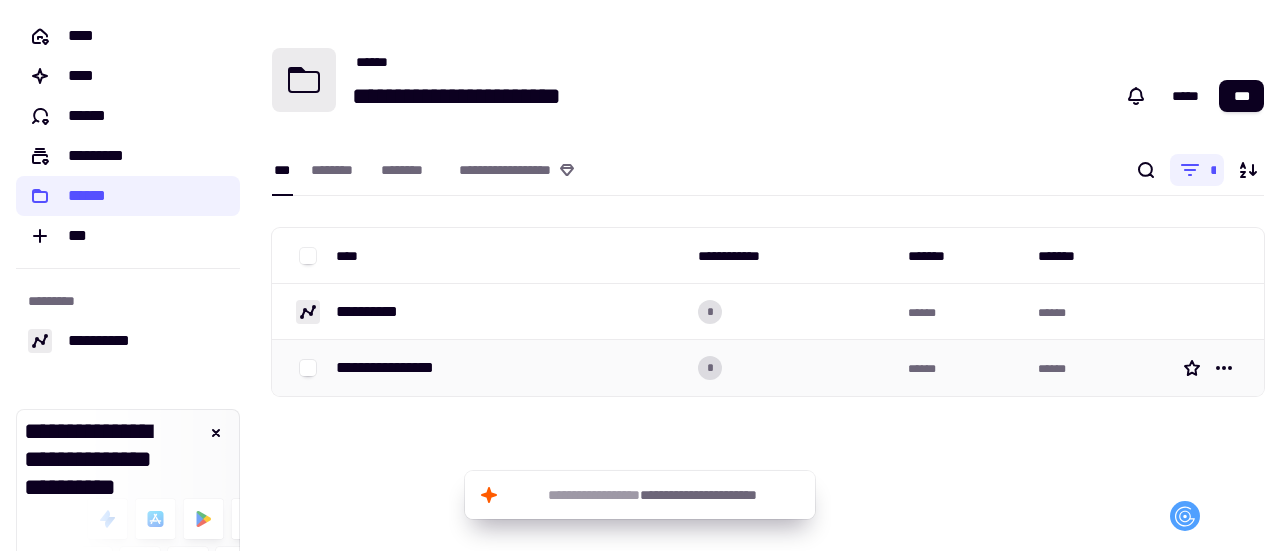 click on "**********" at bounding box center [393, 368] 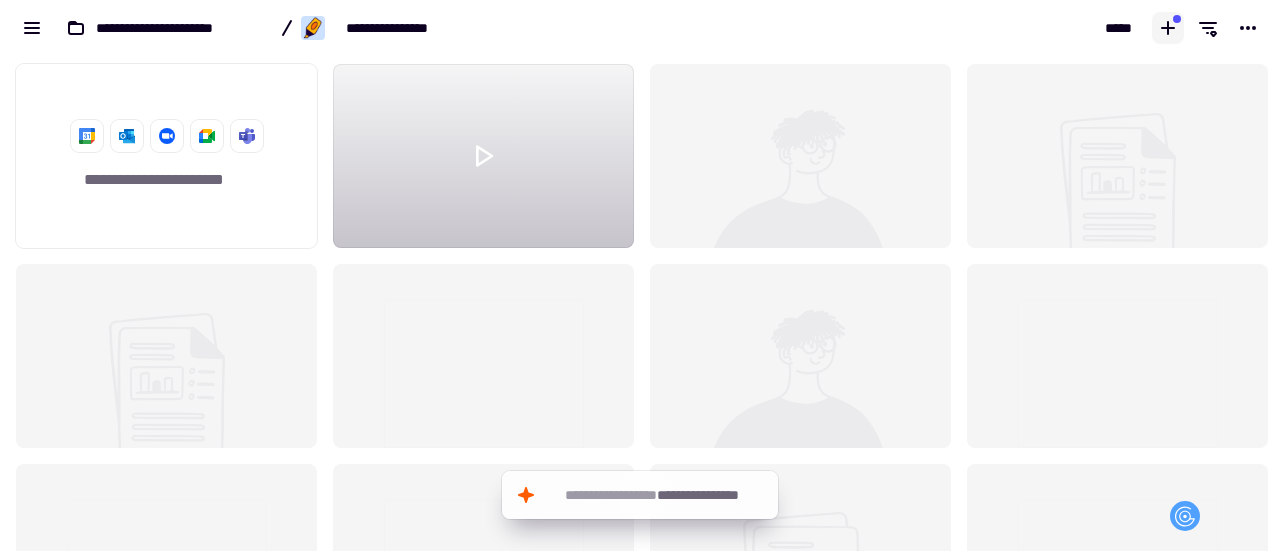 scroll, scrollTop: 16, scrollLeft: 16, axis: both 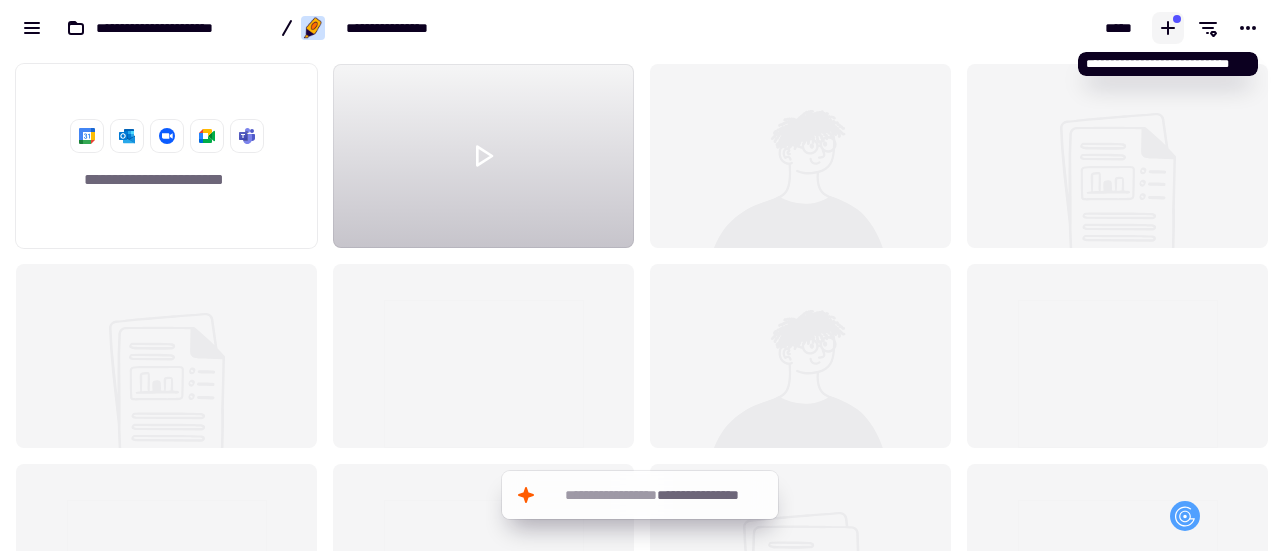 click 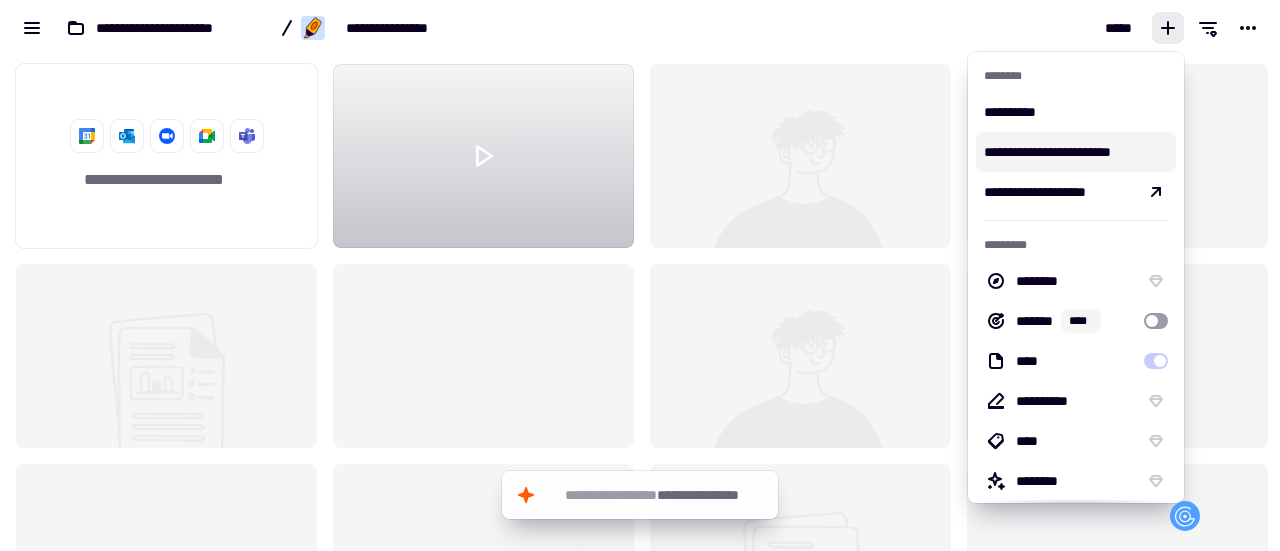 click on "**********" at bounding box center [1076, 152] 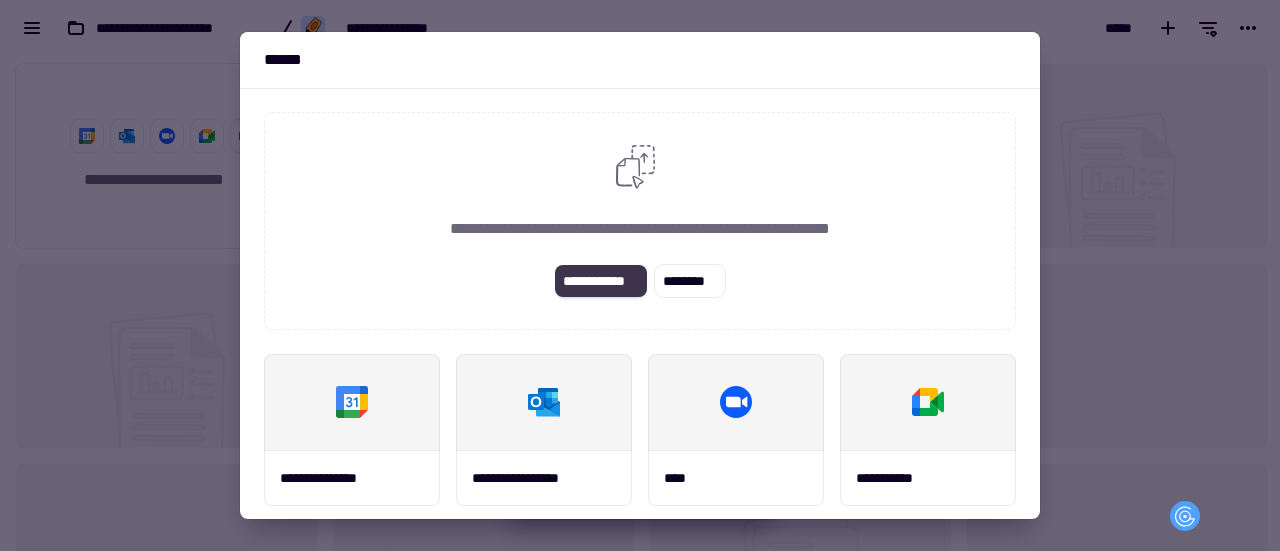 click on "**********" 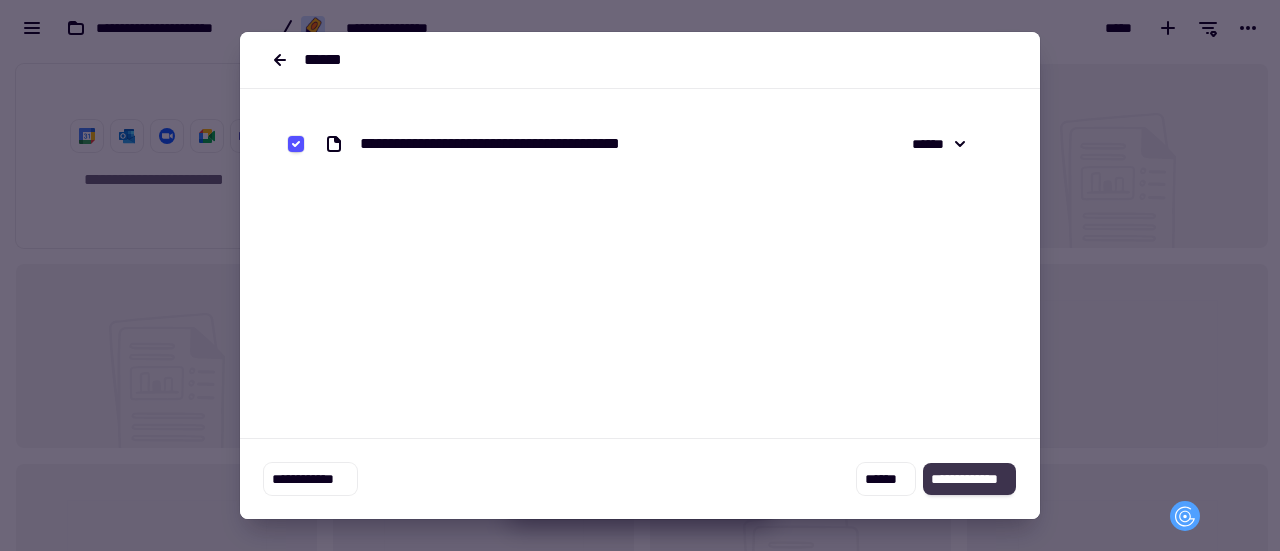 click on "**********" 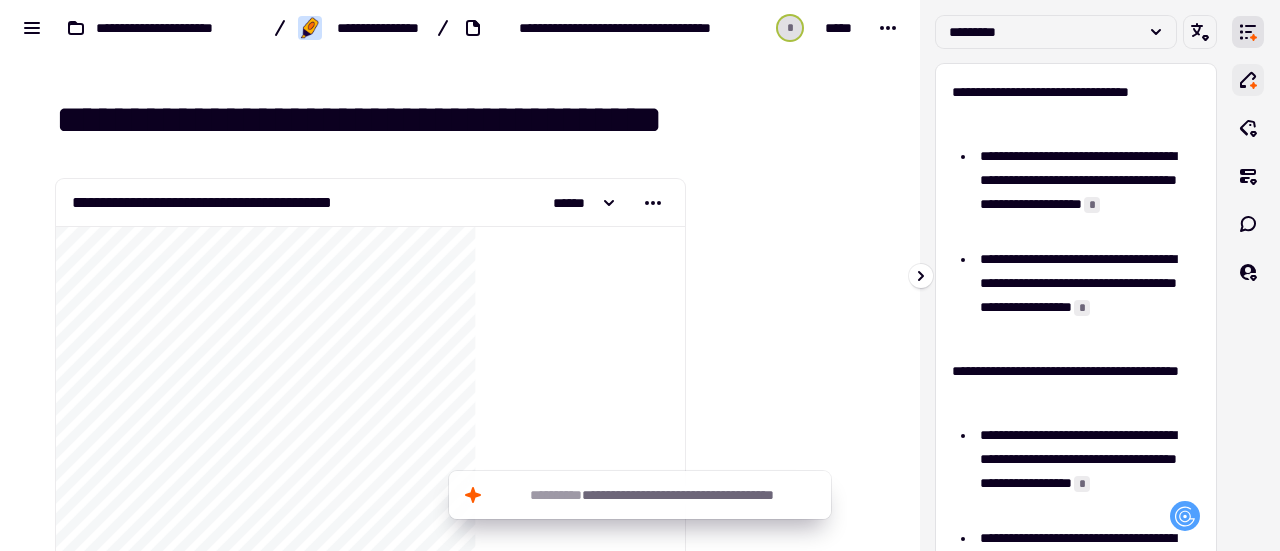 click 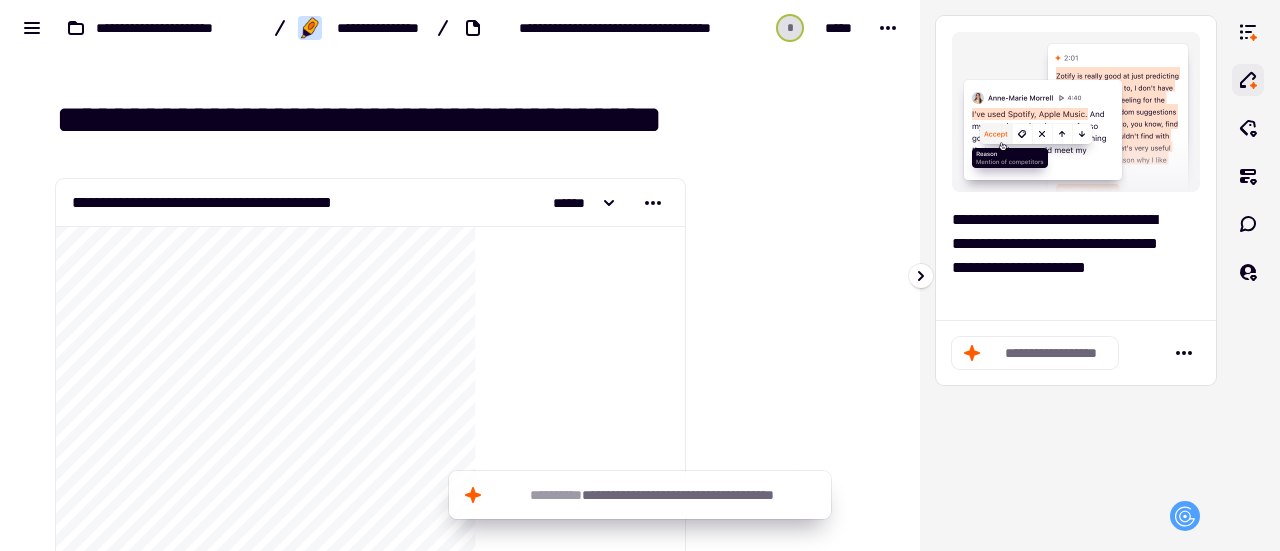 click 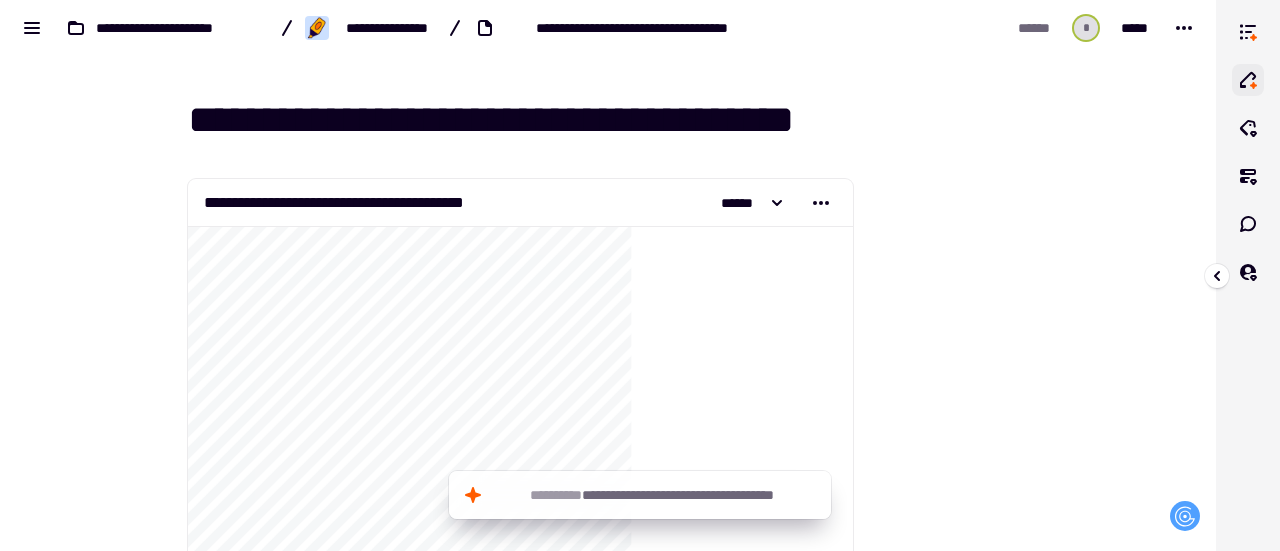 click 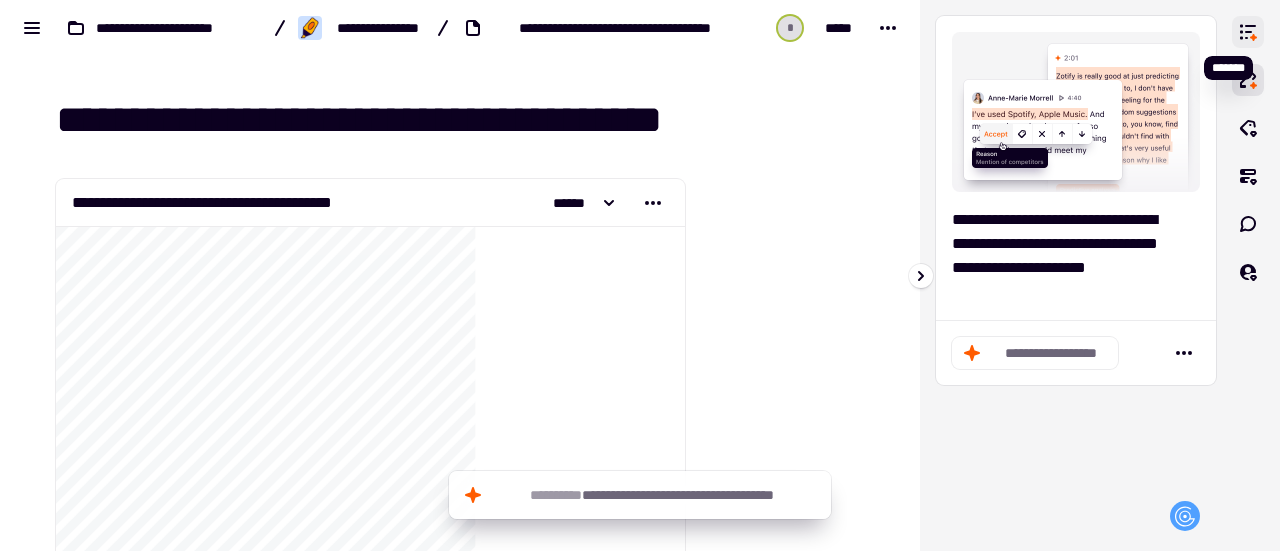 click 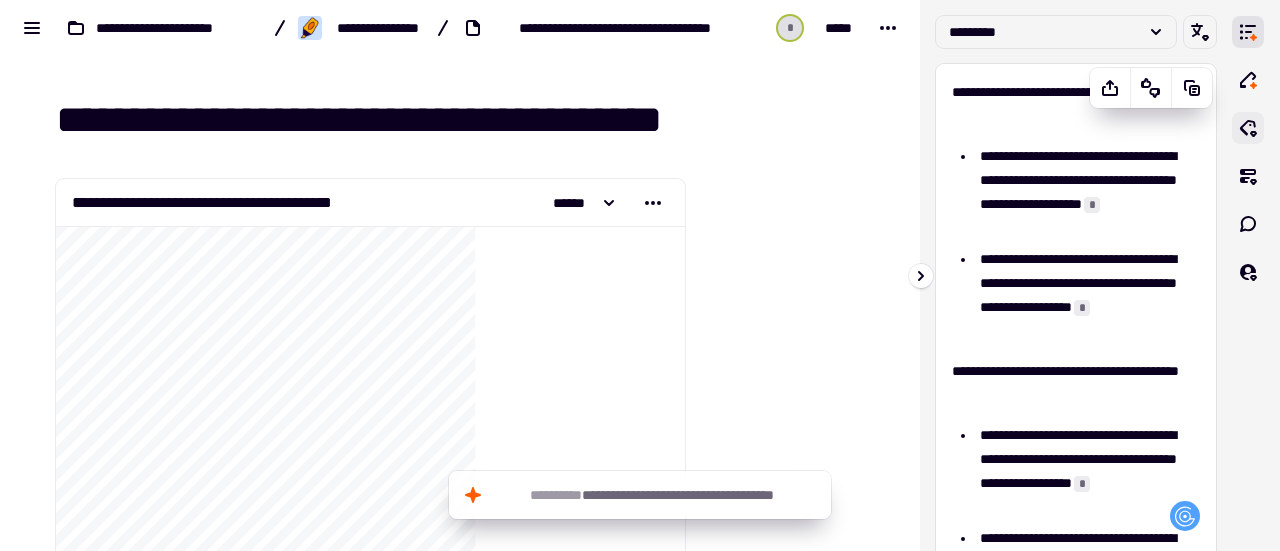 scroll, scrollTop: 0, scrollLeft: 0, axis: both 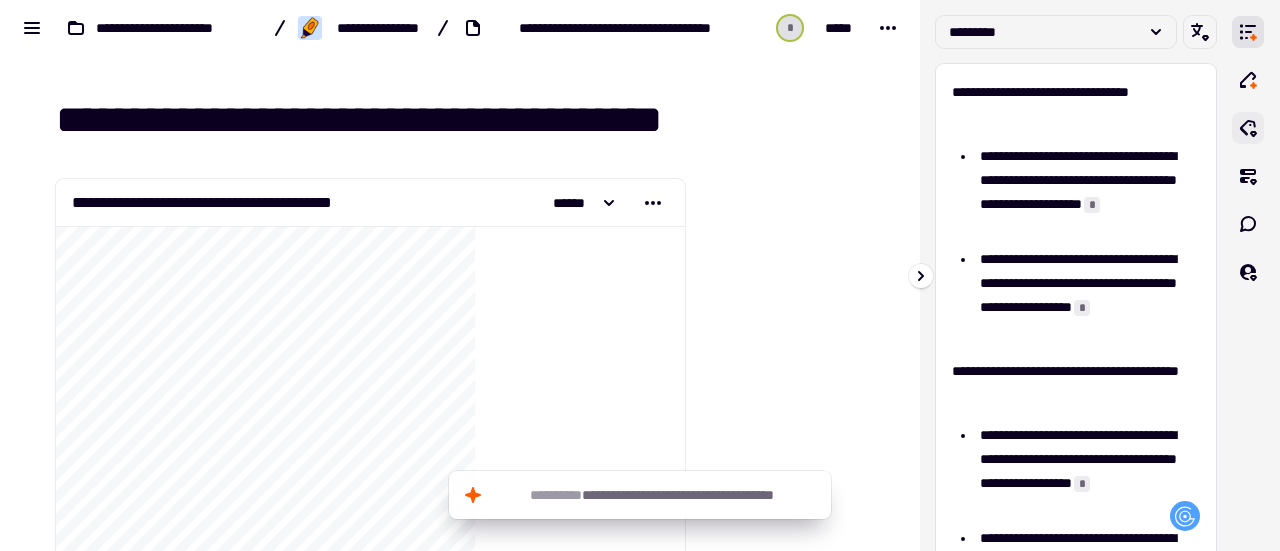 click 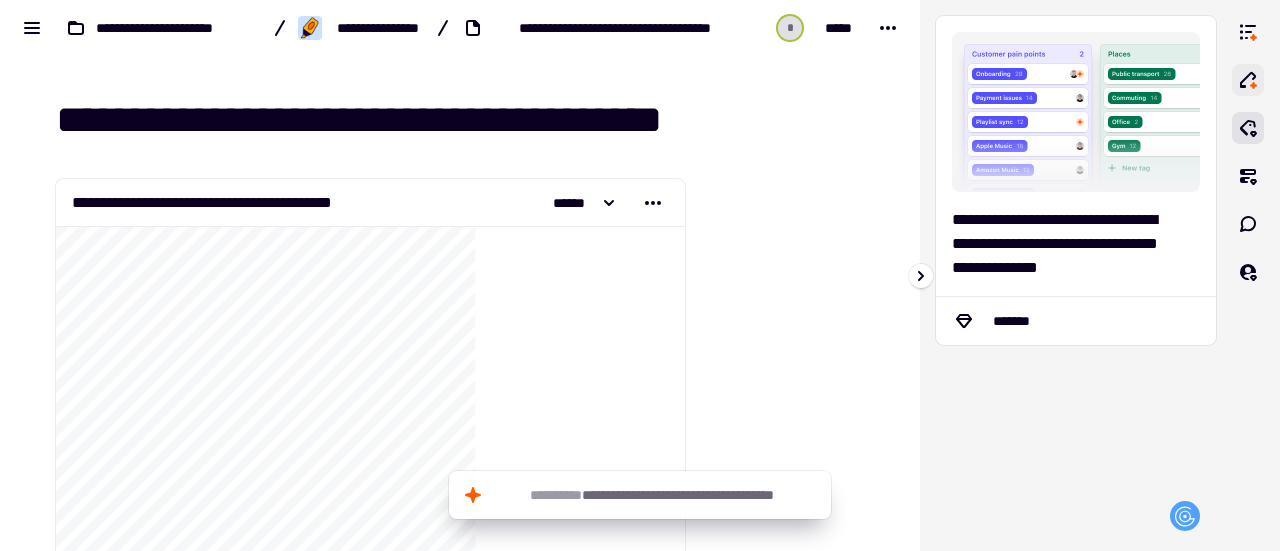 click 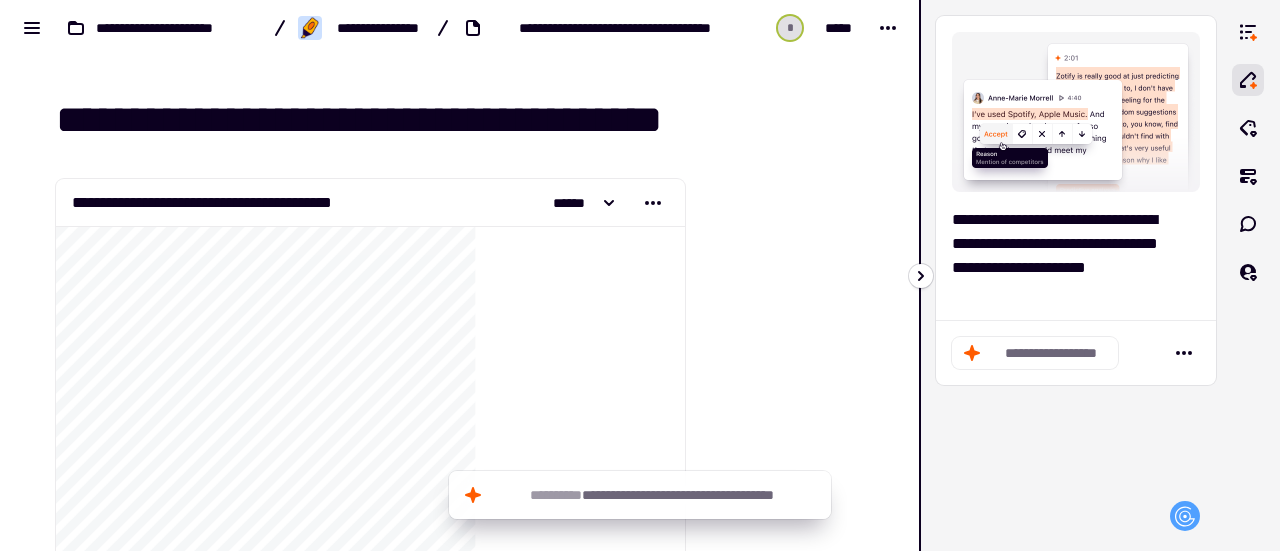 click 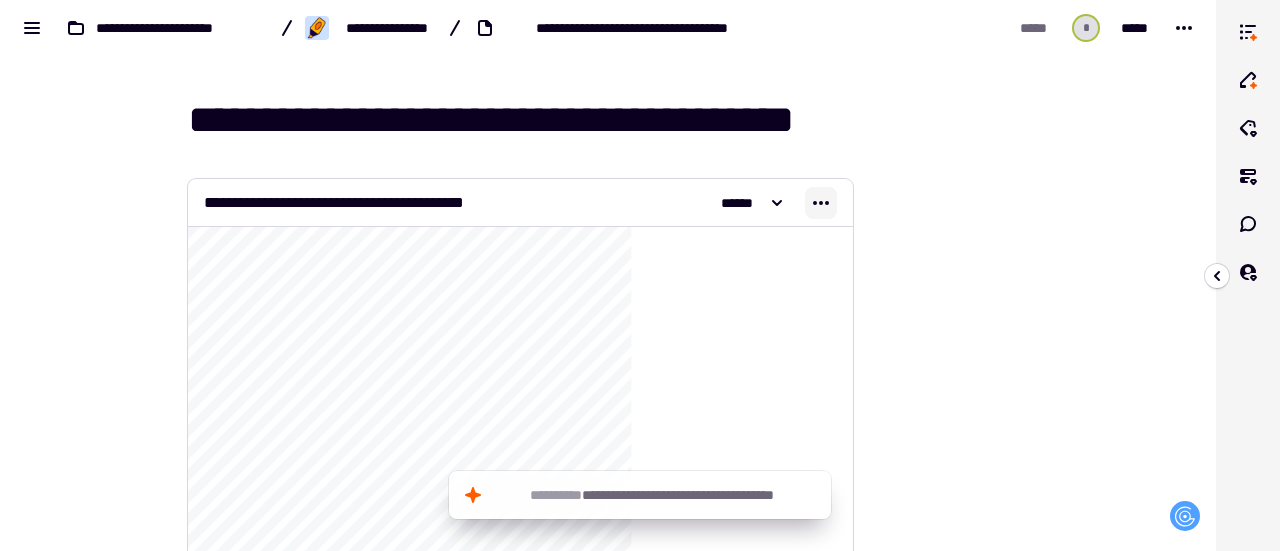 click 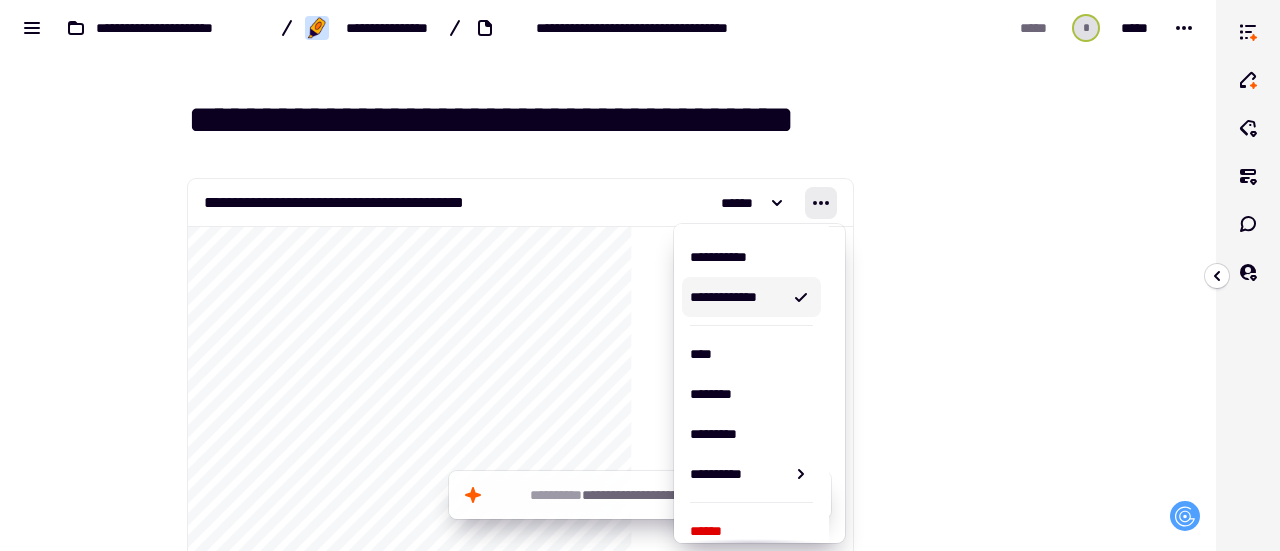 scroll, scrollTop: 82, scrollLeft: 0, axis: vertical 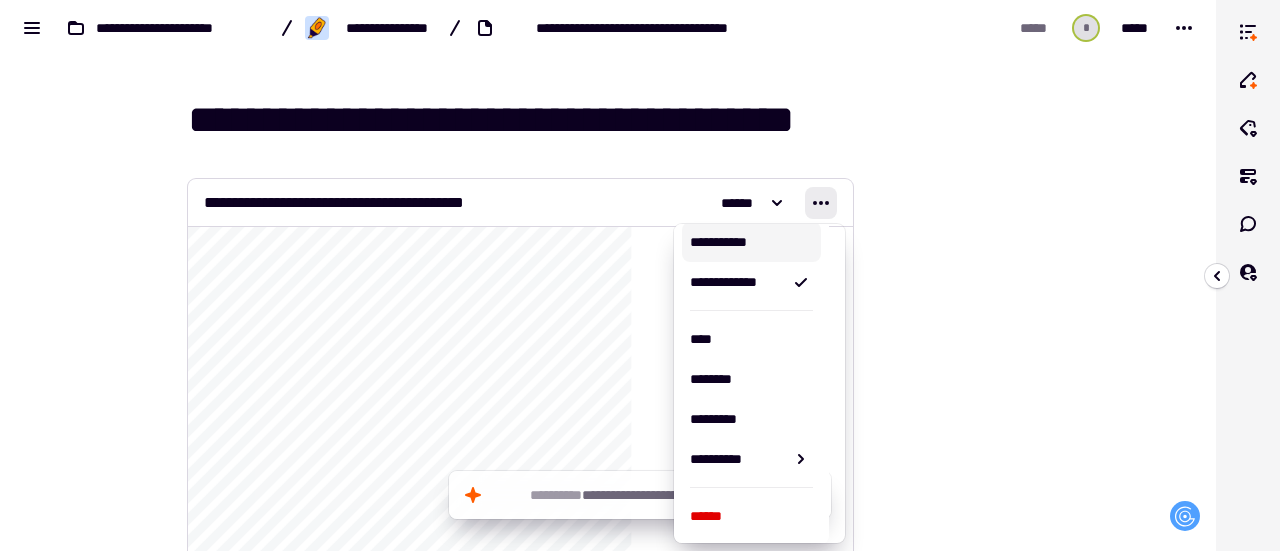 click on "**********" at bounding box center (520, 203) 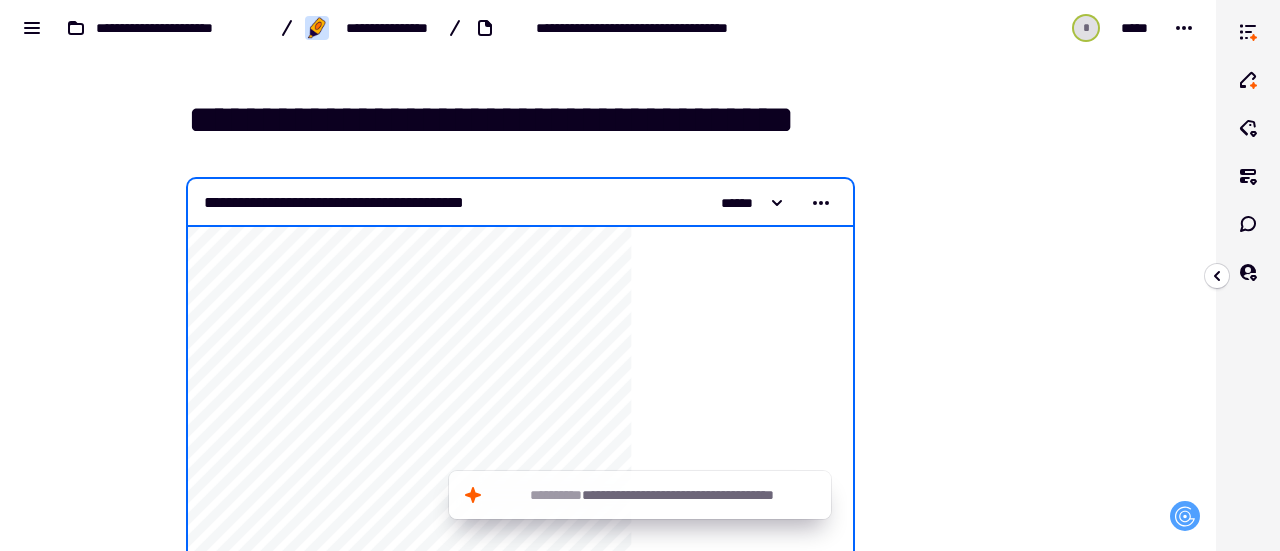 click at bounding box center [954, 799] 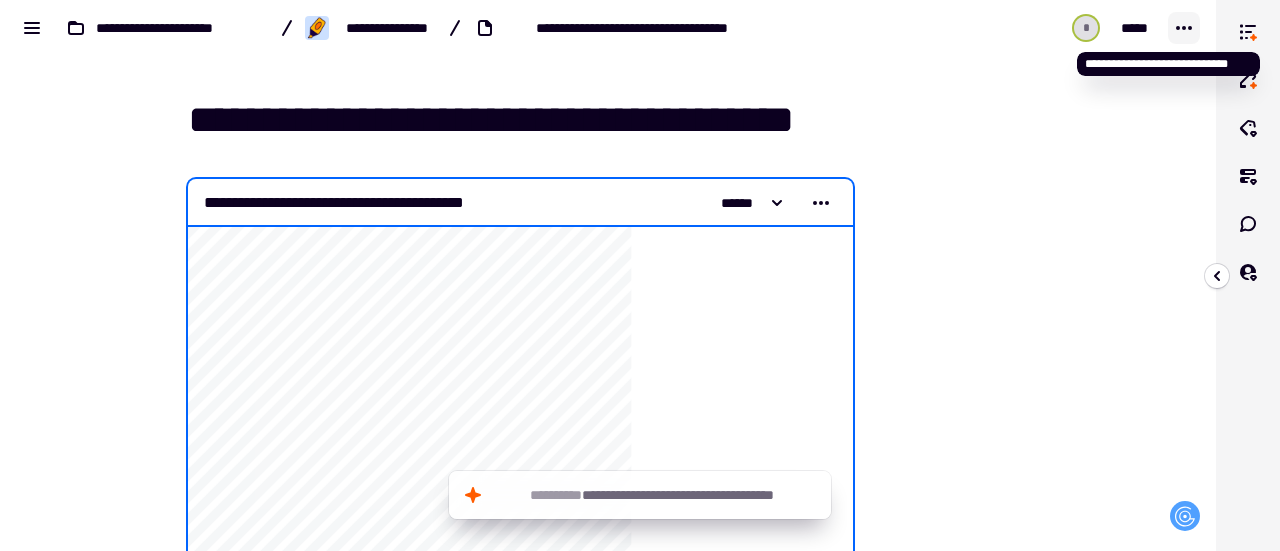 click 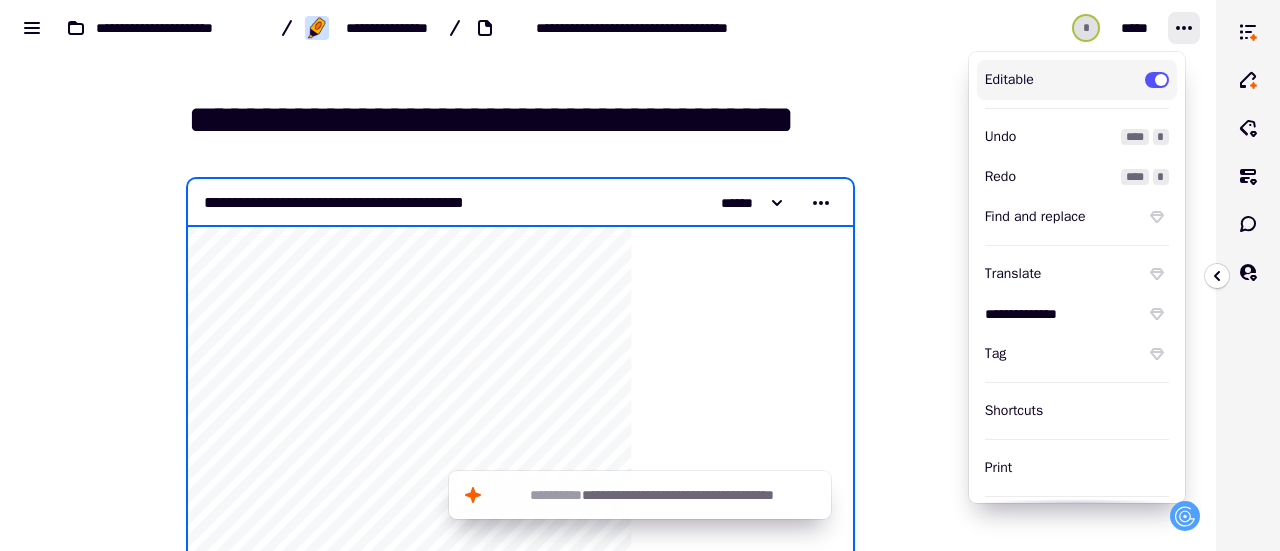 click on "**********" at bounding box center [608, 790] 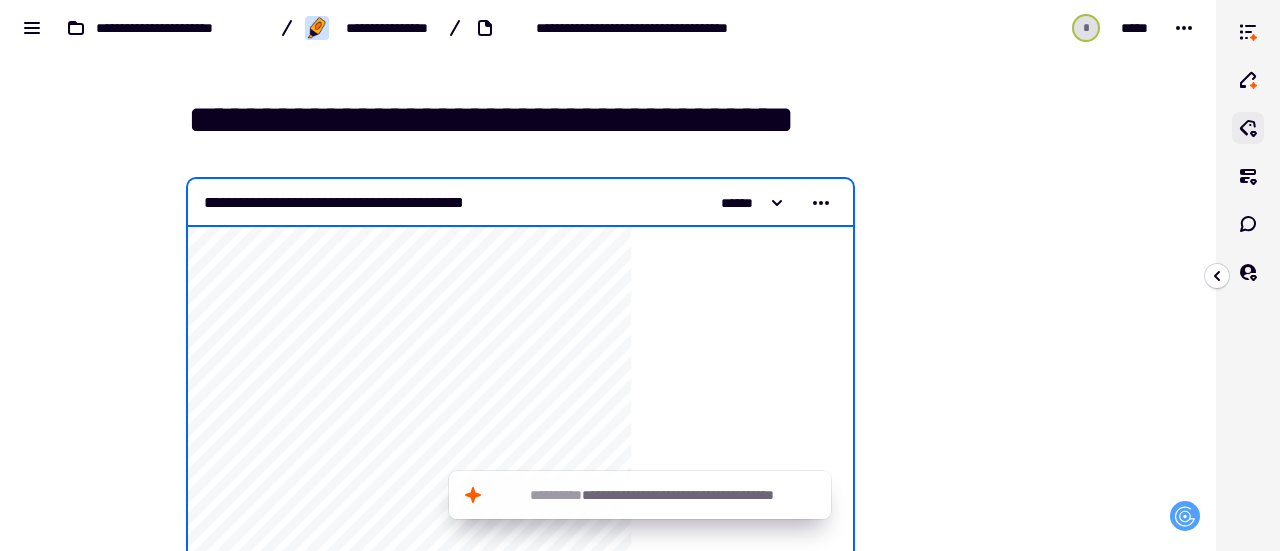 click 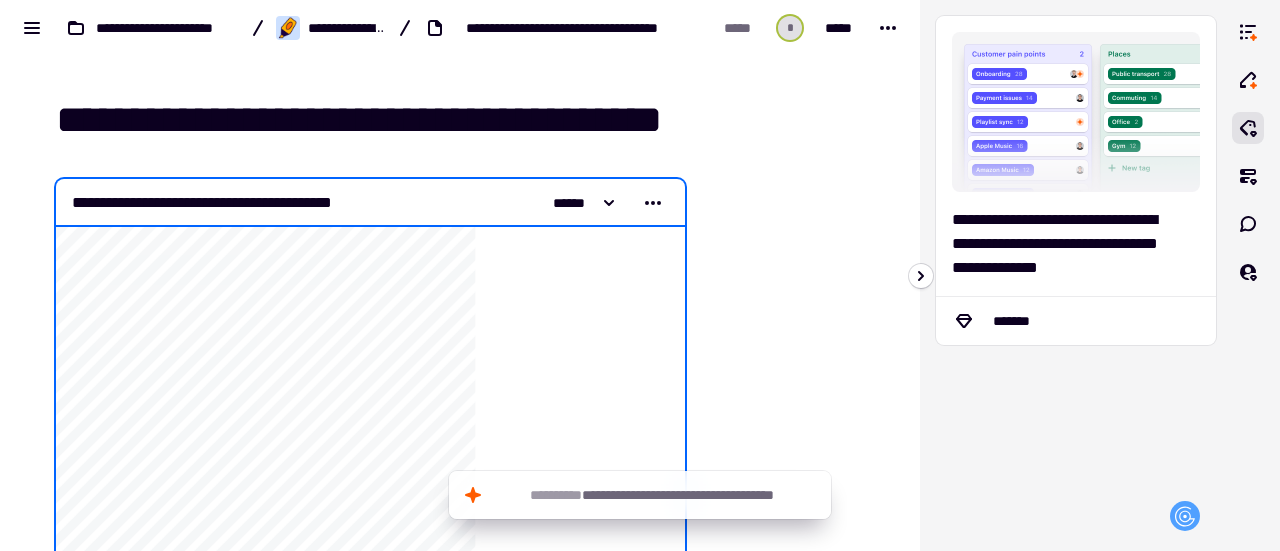 click at bounding box center (1076, 112) 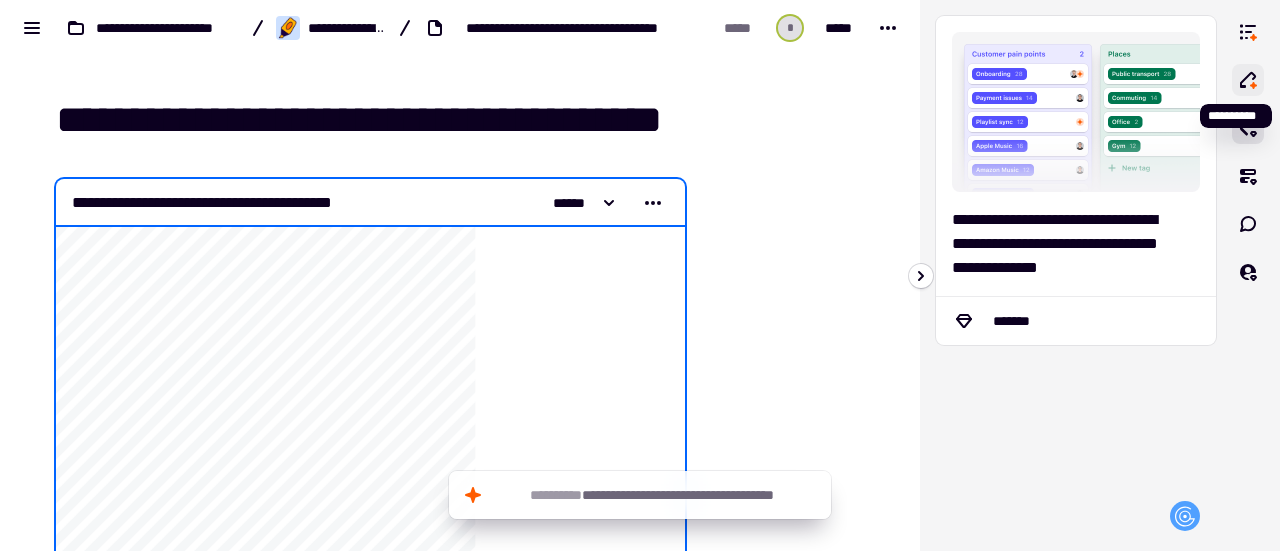 click 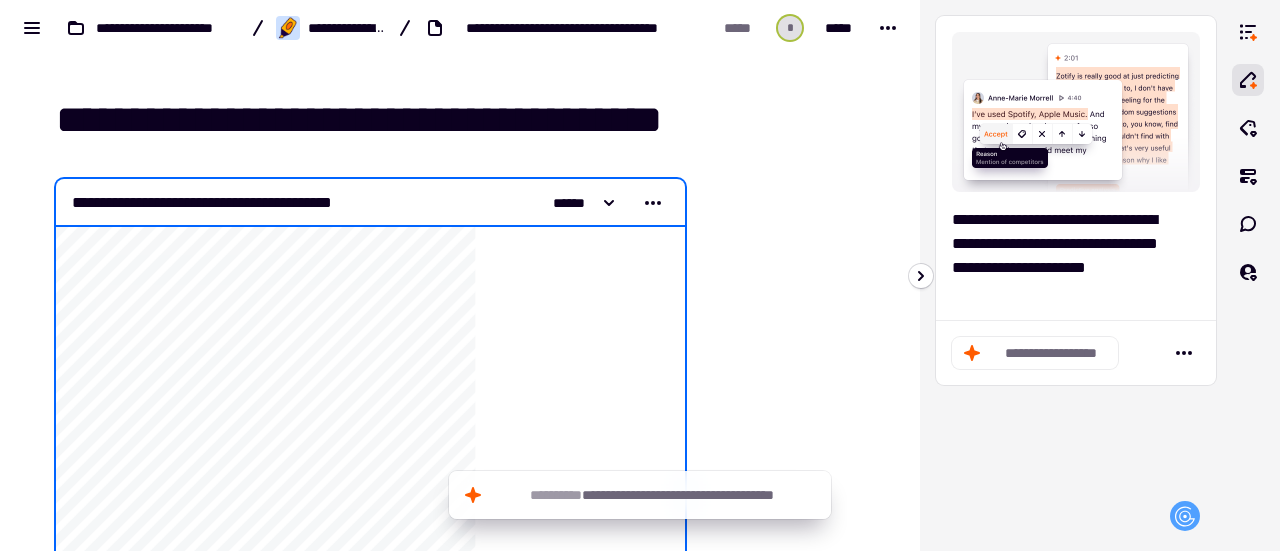 click on "**********" 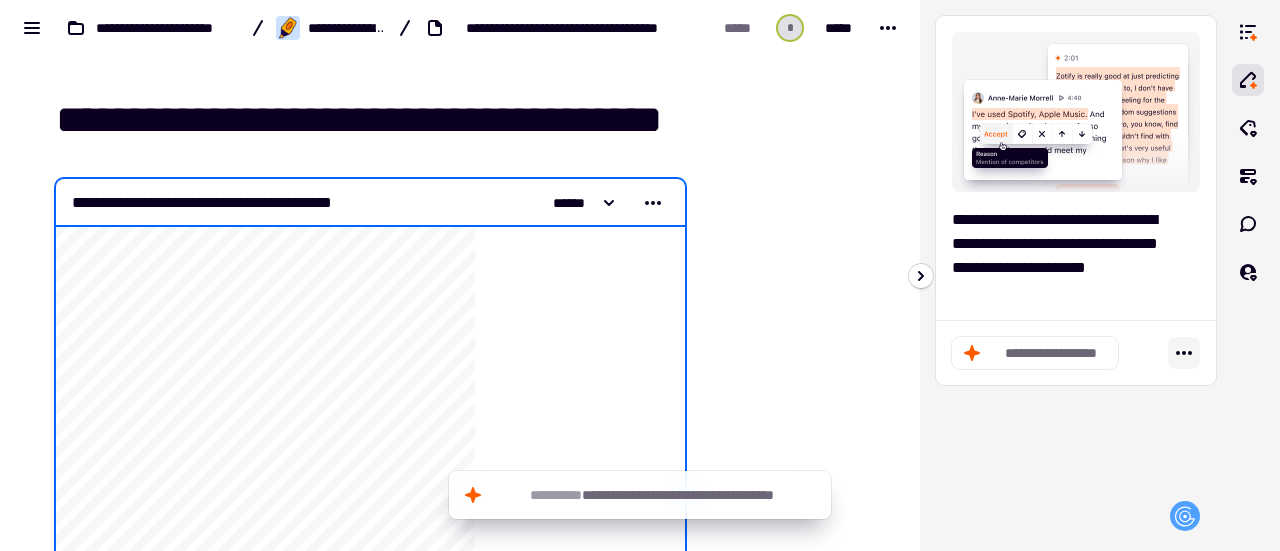 click 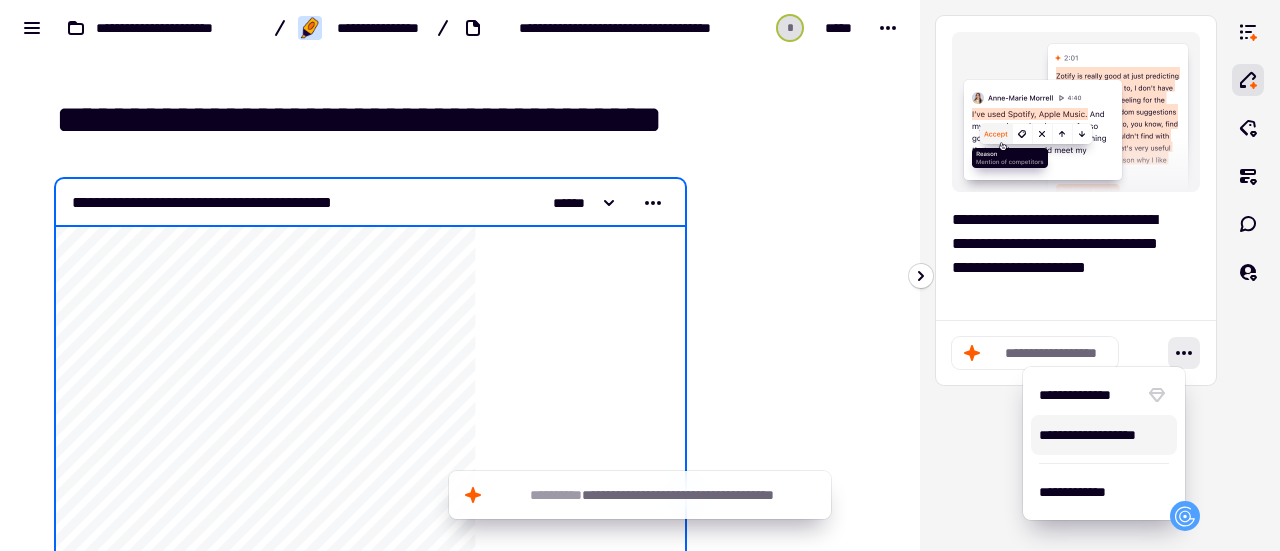 click on "**********" at bounding box center (1104, 435) 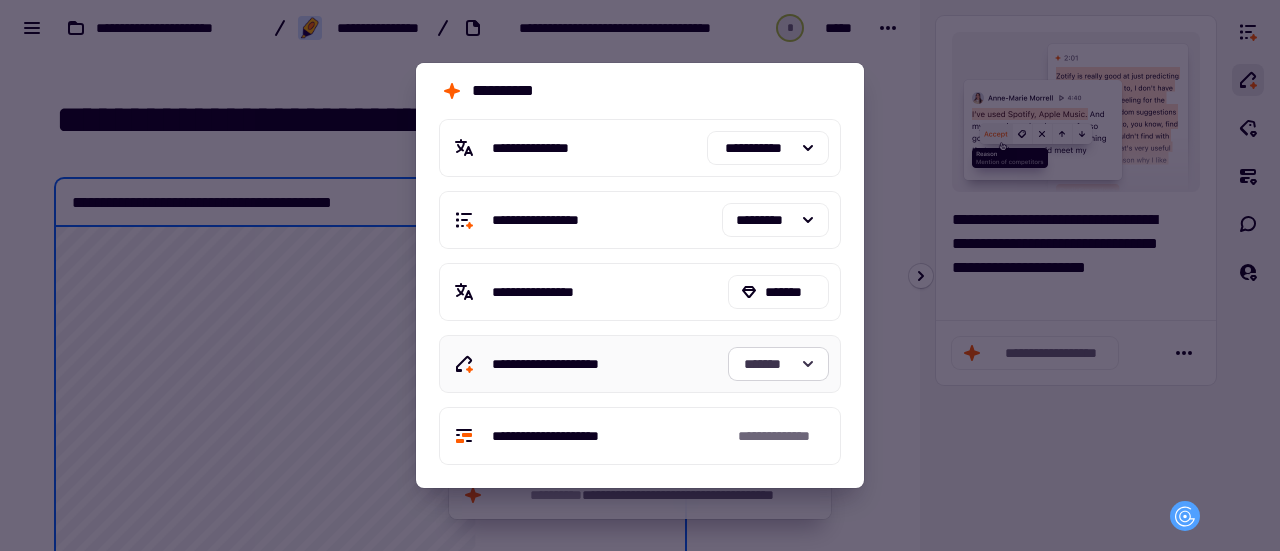 click on "*******" 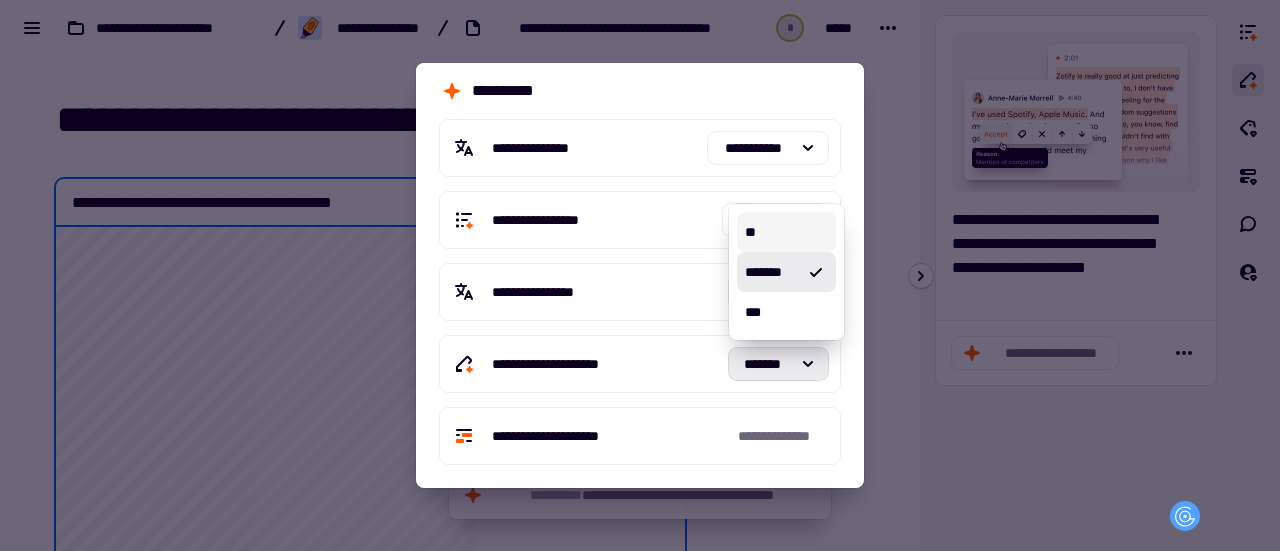 click on "**" at bounding box center [786, 232] 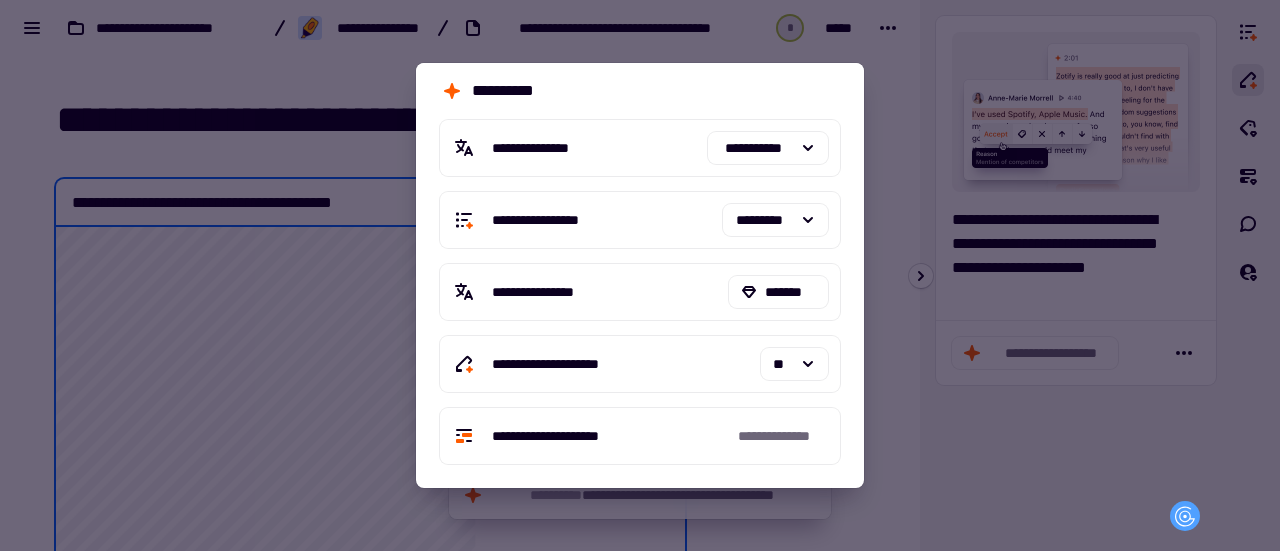 click at bounding box center [640, 275] 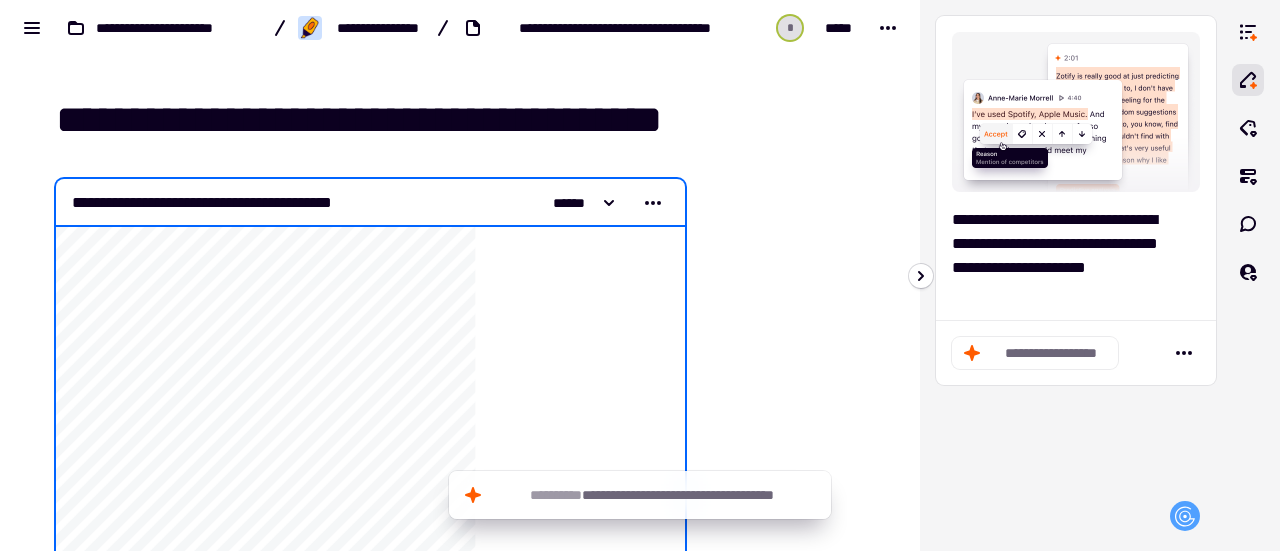 click on "**********" at bounding box center [1068, 256] 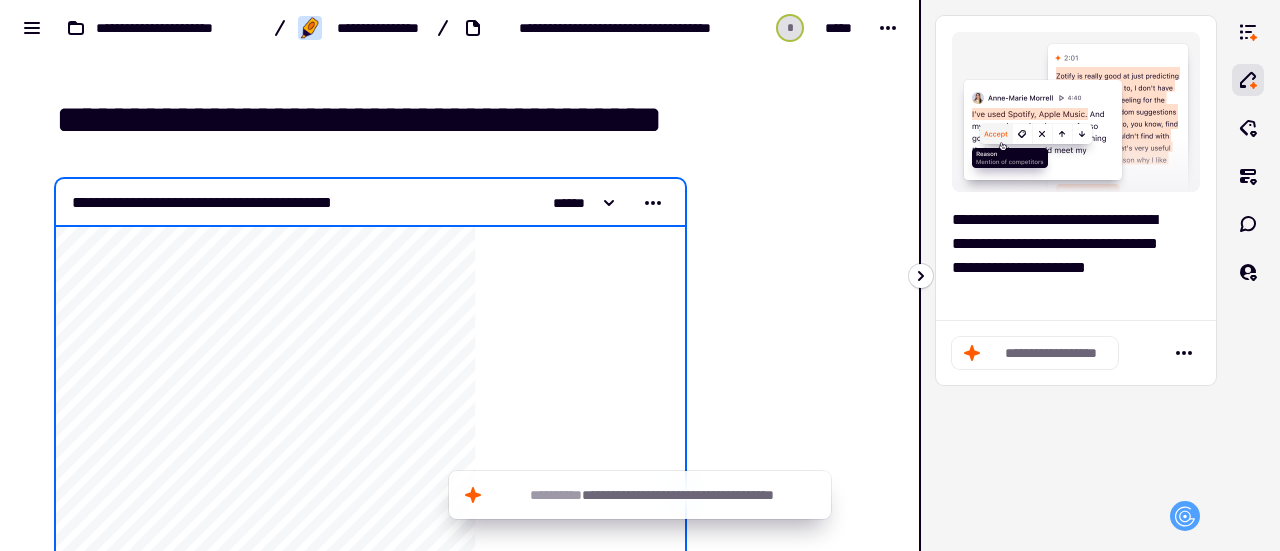 click 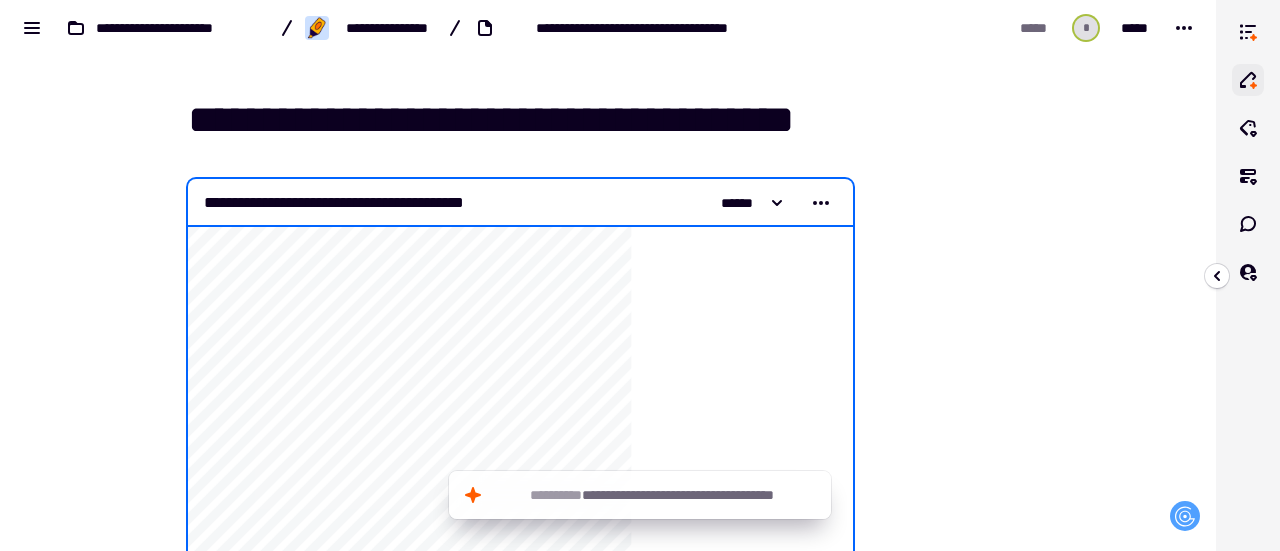 click 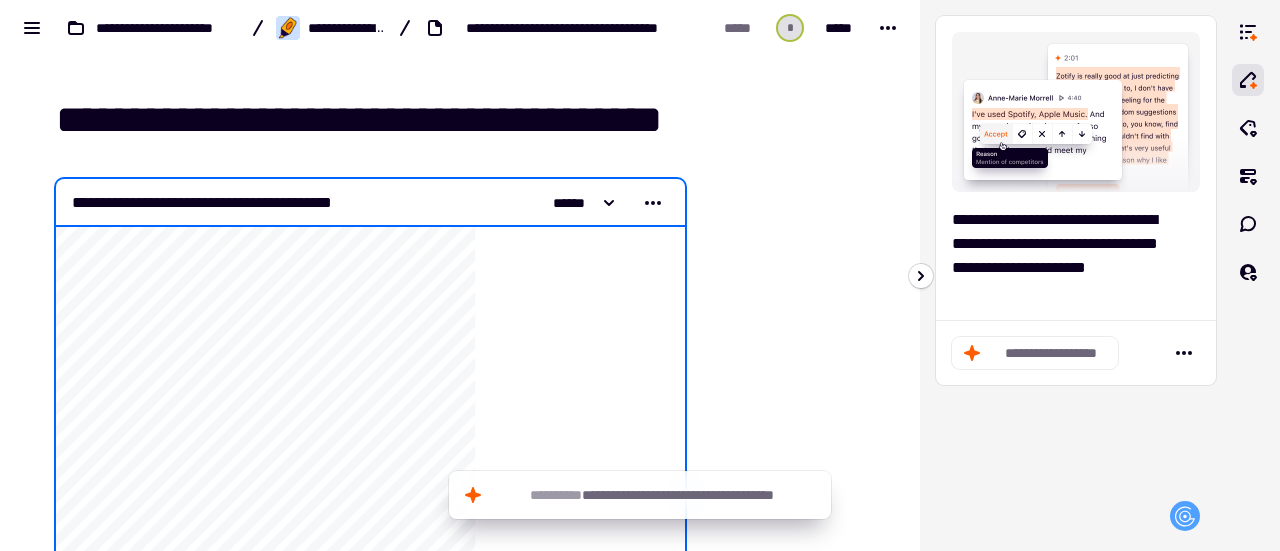 click at bounding box center (1076, 112) 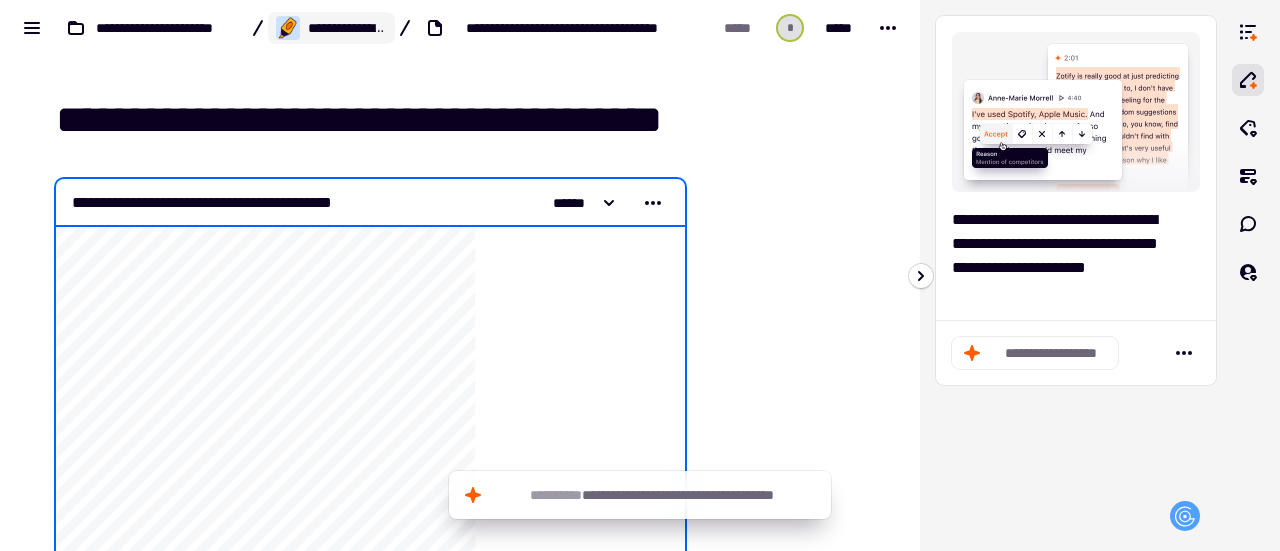 click on "**********" 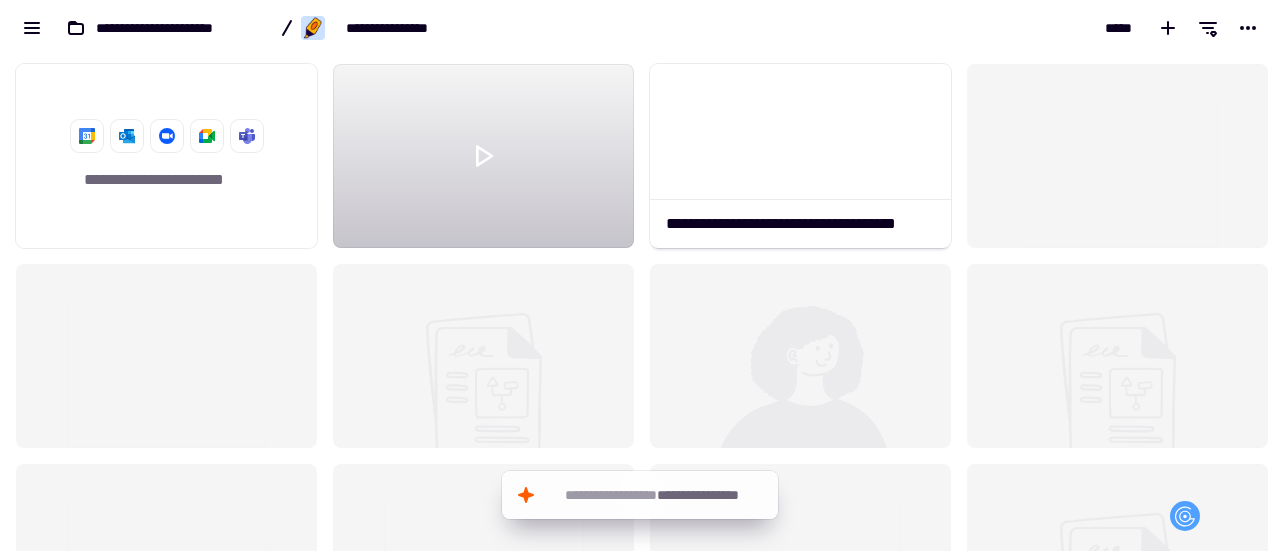 scroll, scrollTop: 16, scrollLeft: 16, axis: both 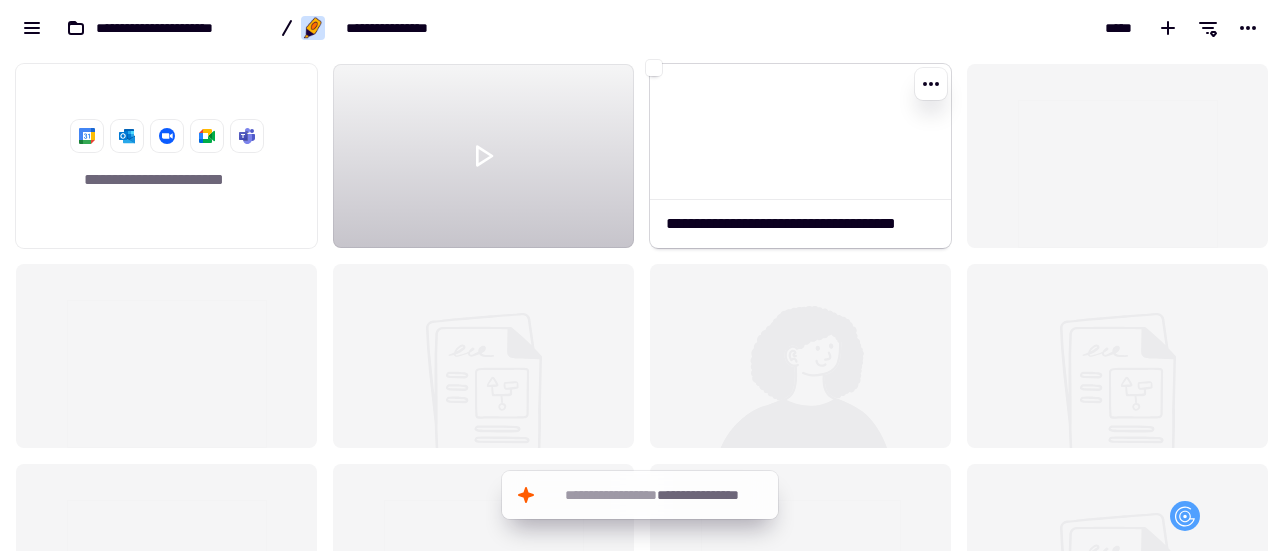 click 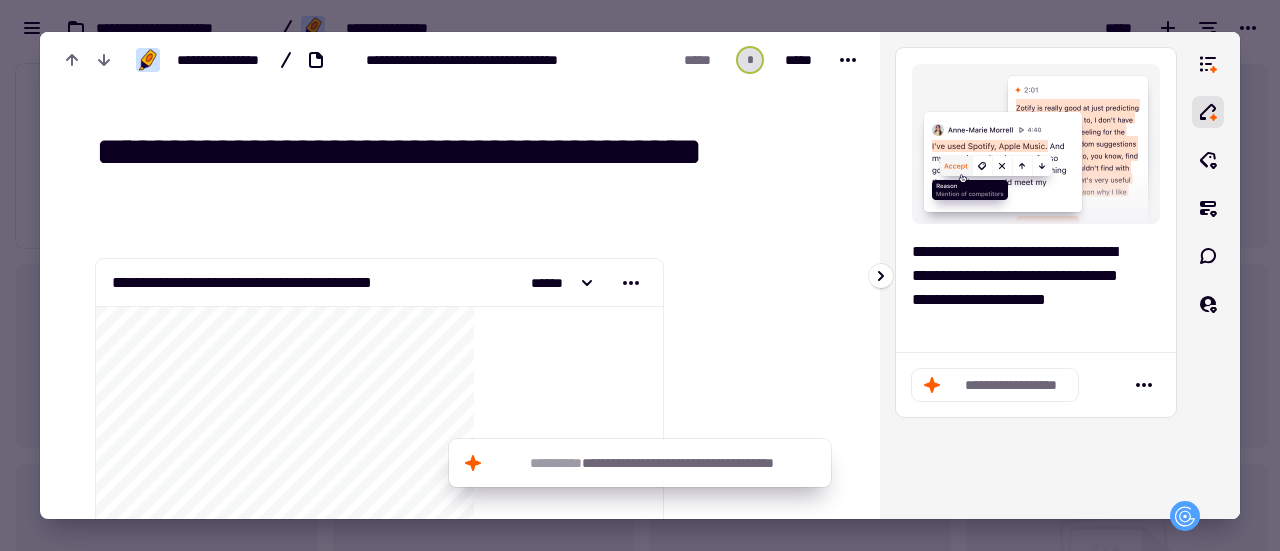 click on "**********" 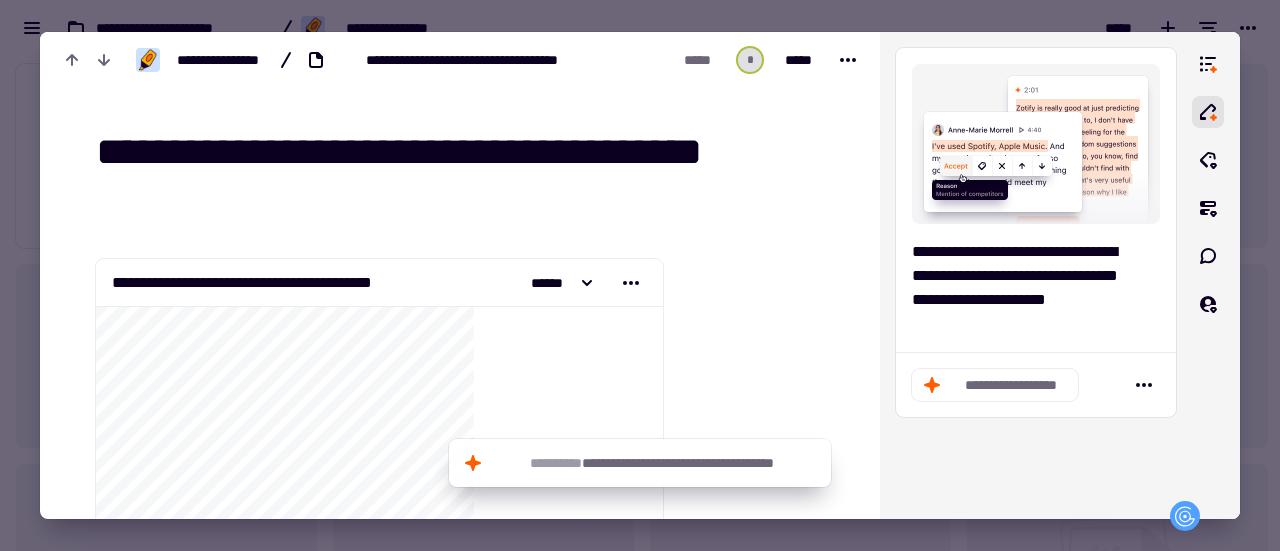 click at bounding box center (640, 275) 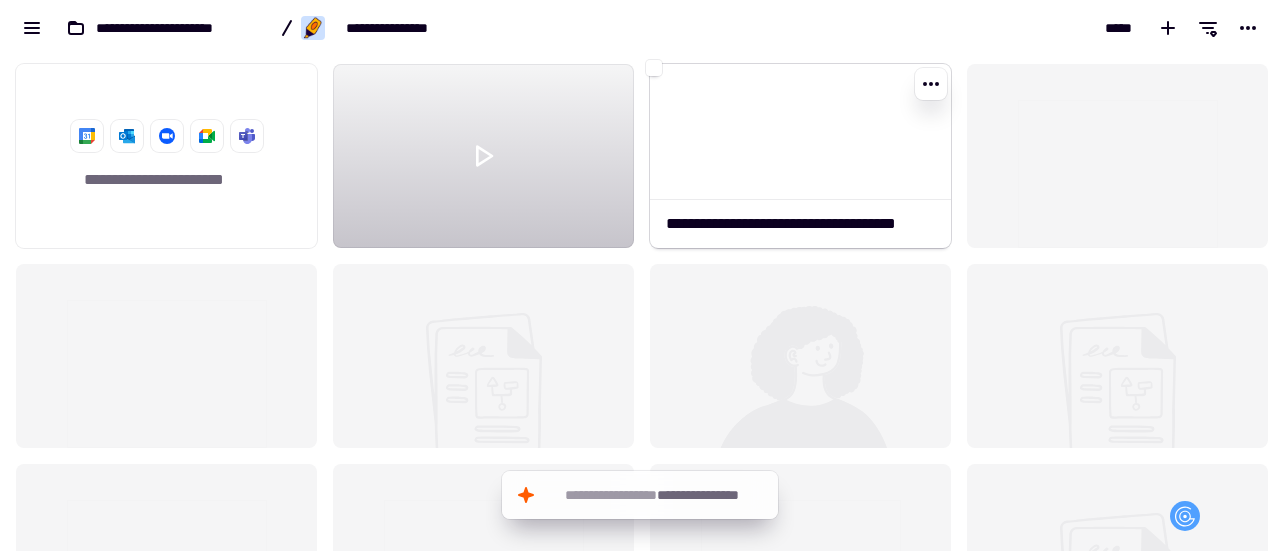click 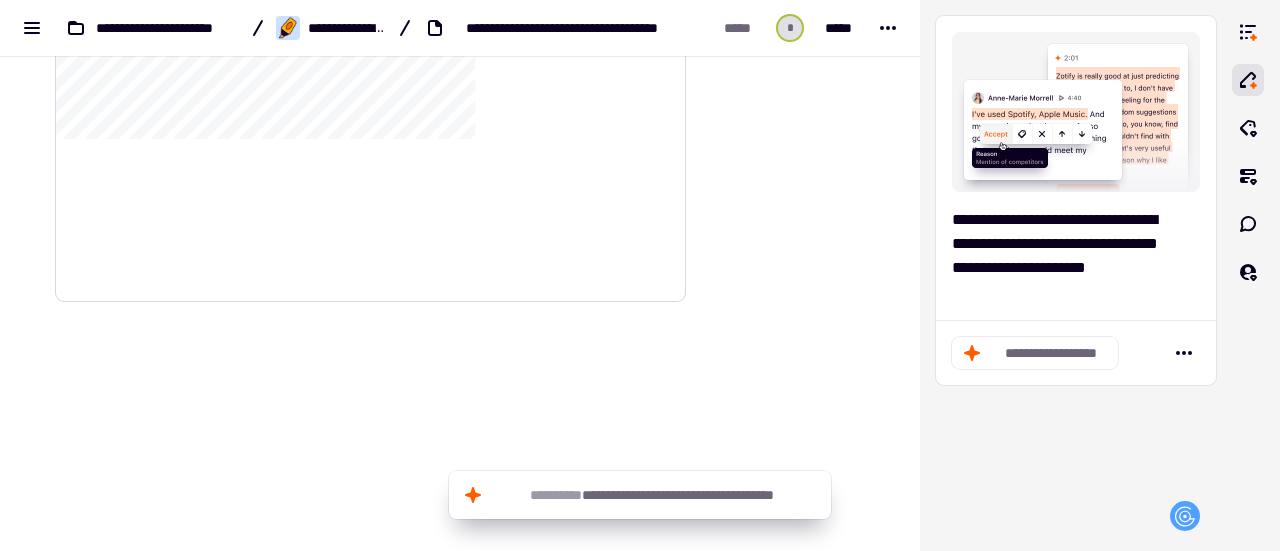 scroll, scrollTop: 0, scrollLeft: 0, axis: both 